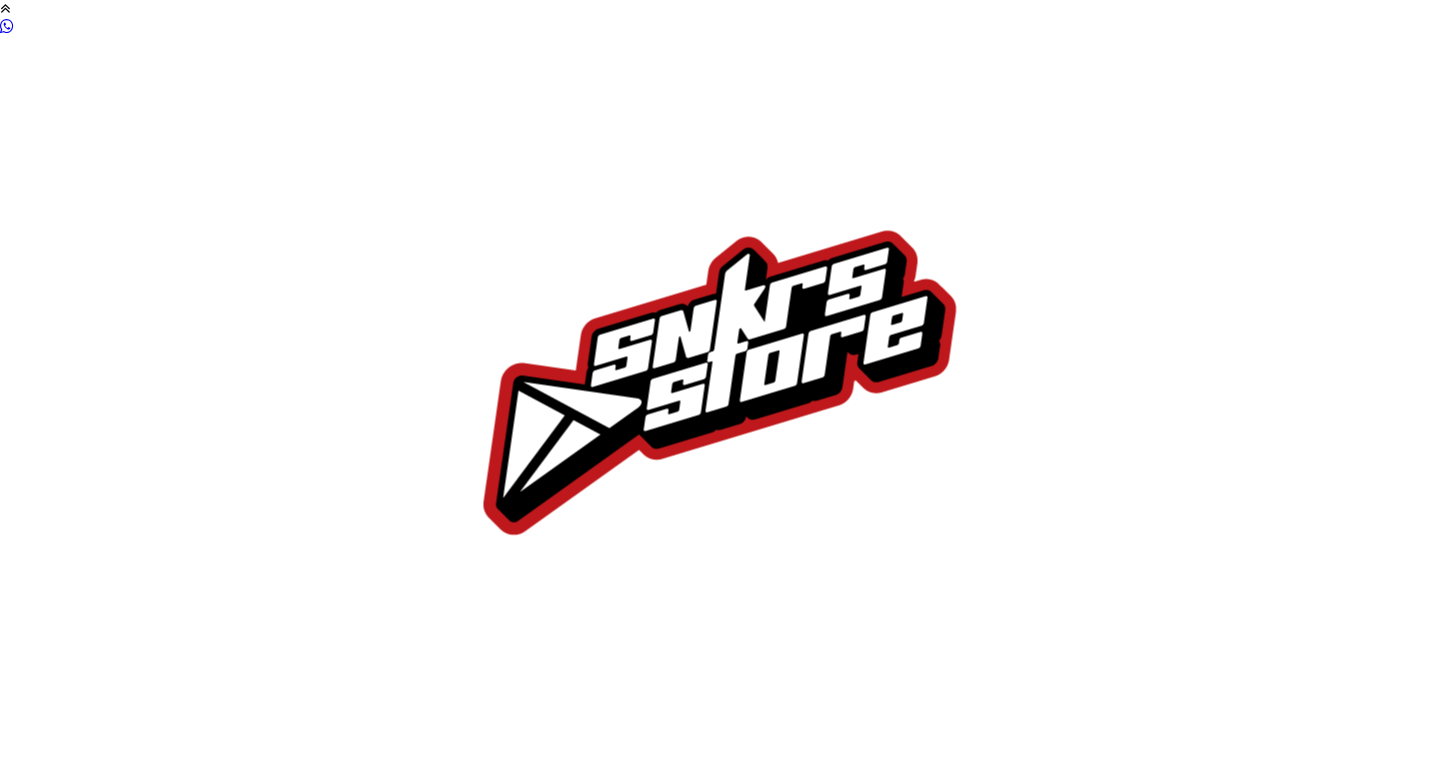 scroll, scrollTop: 0, scrollLeft: 0, axis: both 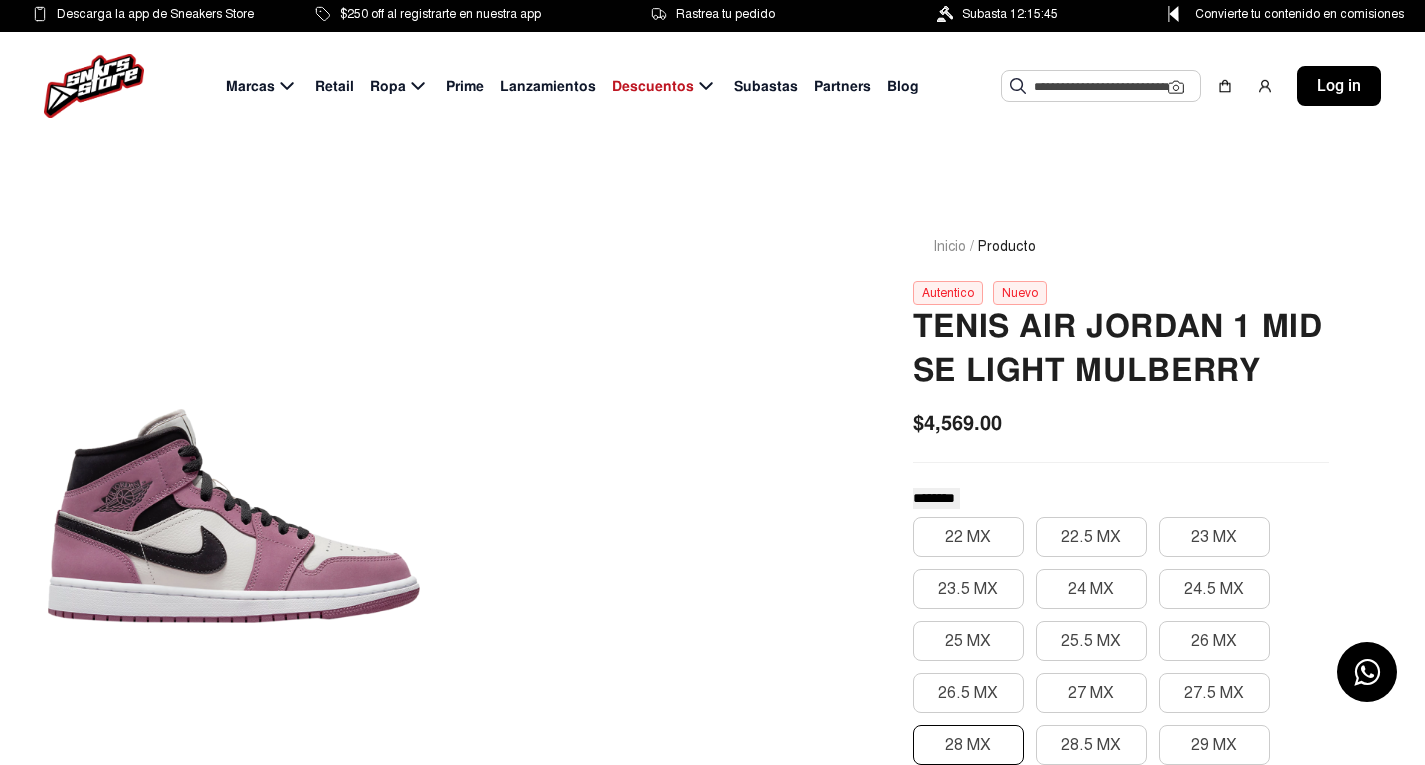 click on "28 MX" 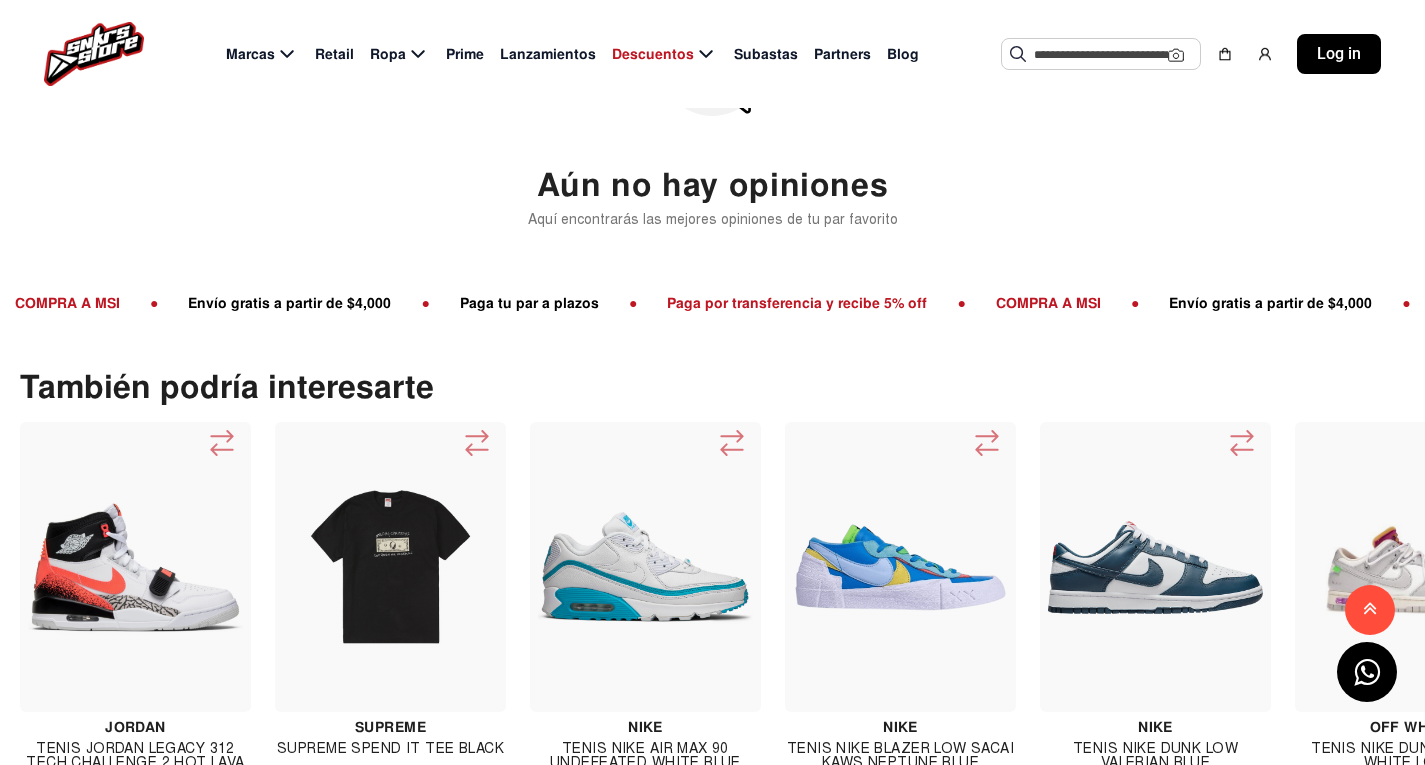 scroll, scrollTop: 2200, scrollLeft: 0, axis: vertical 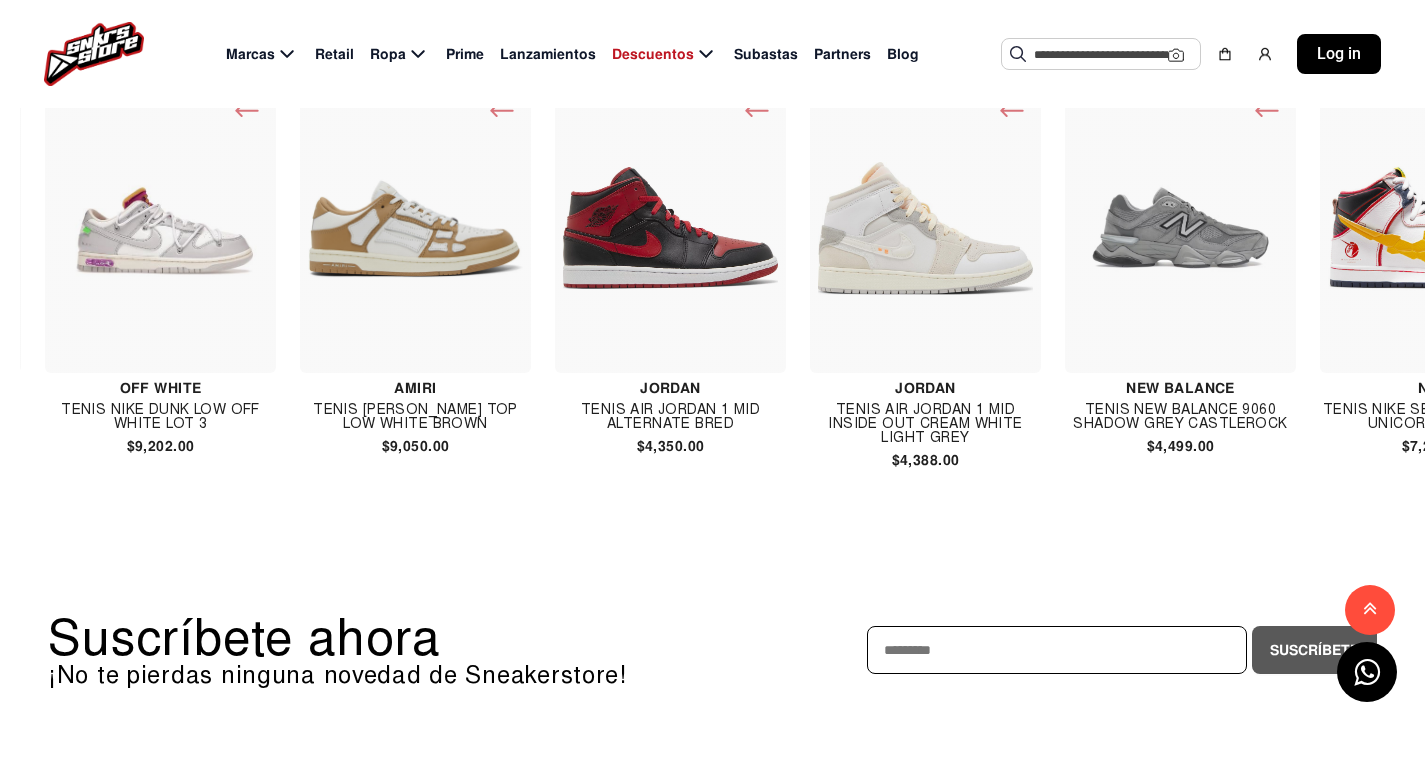 click 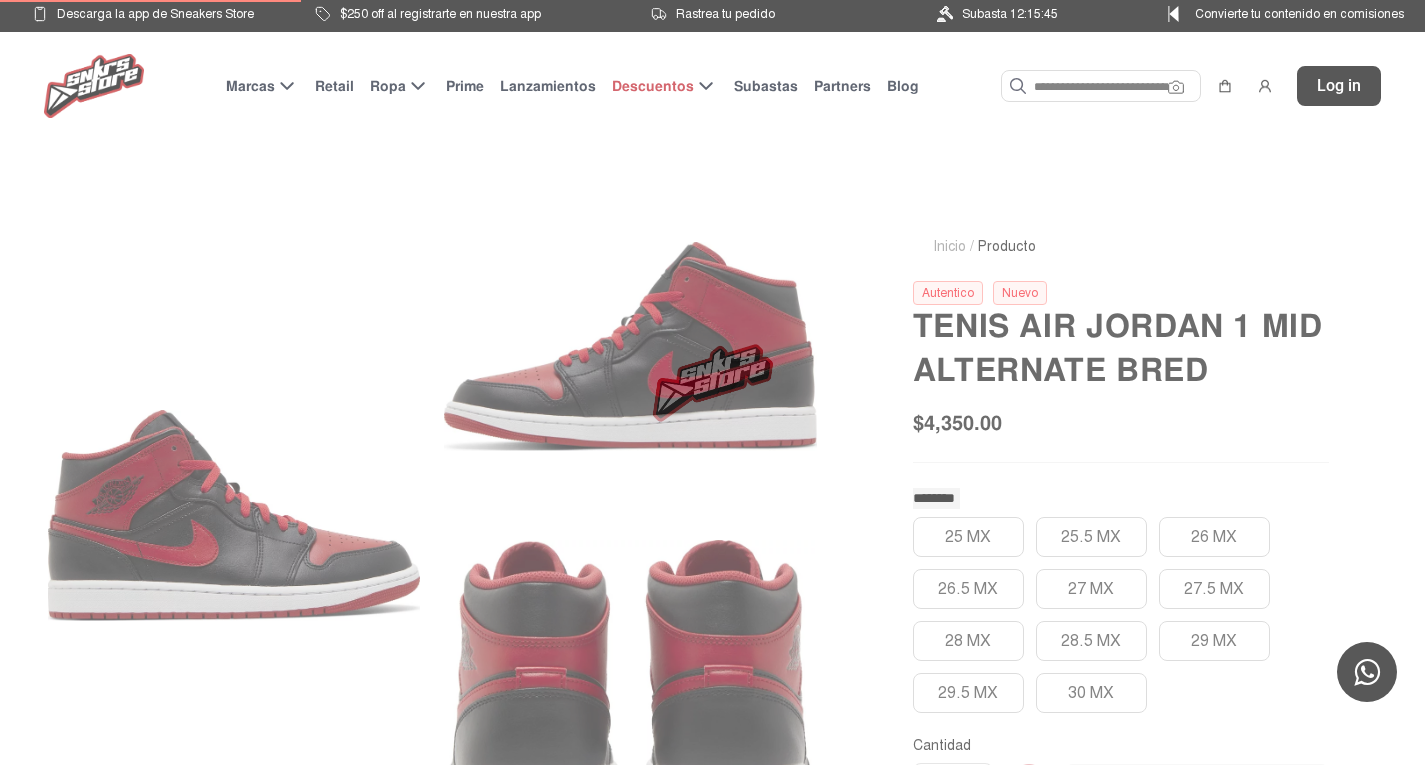 scroll, scrollTop: 0, scrollLeft: 0, axis: both 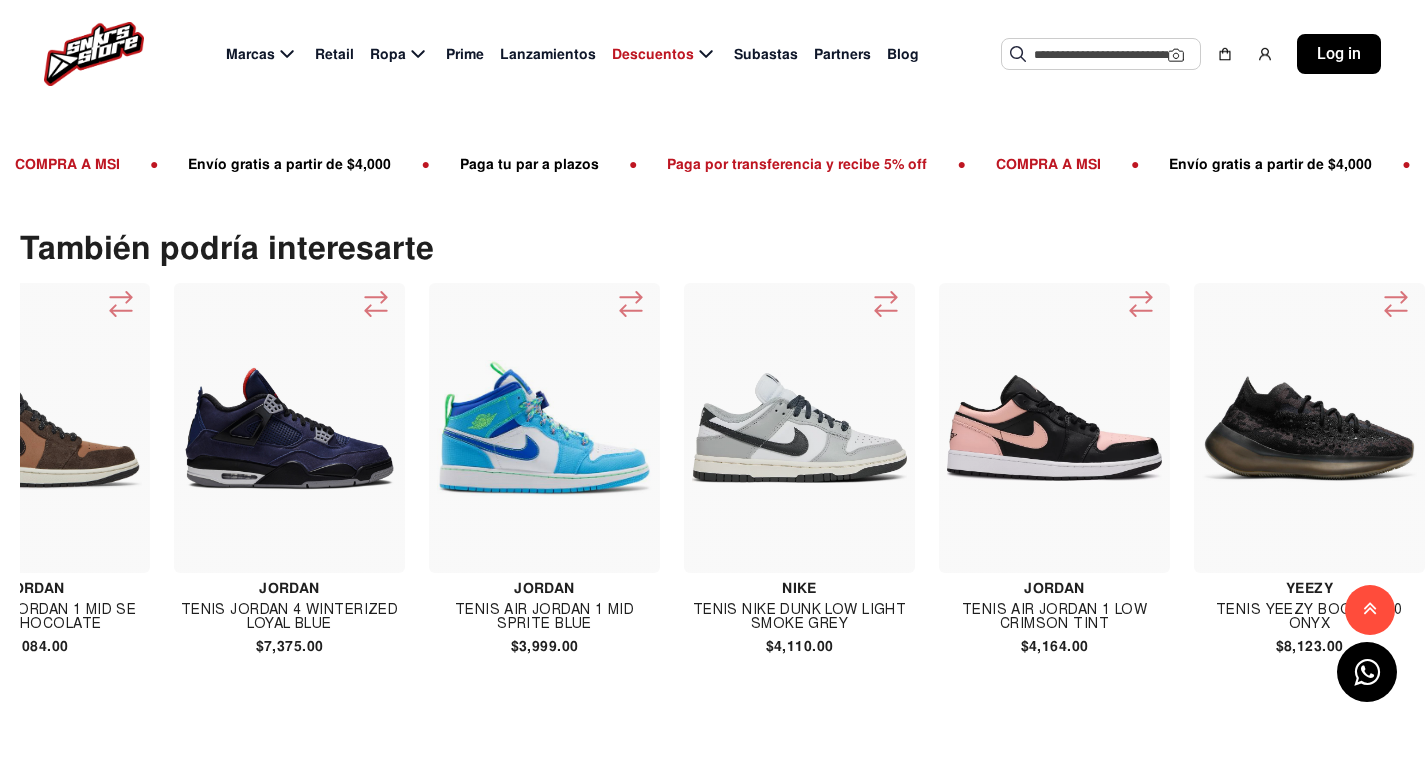 drag, startPoint x: 560, startPoint y: 610, endPoint x: 549, endPoint y: 604, distance: 12.529964 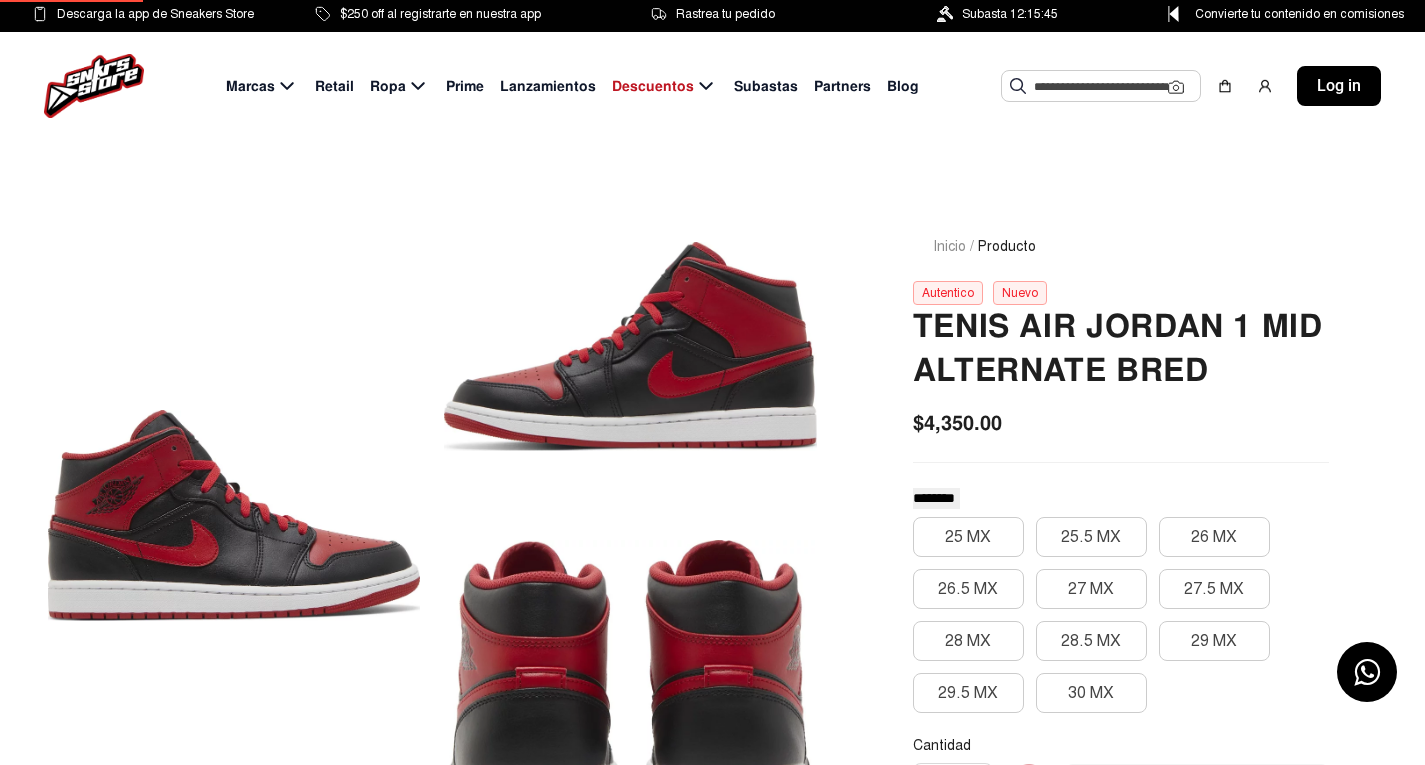 scroll, scrollTop: 0, scrollLeft: 0, axis: both 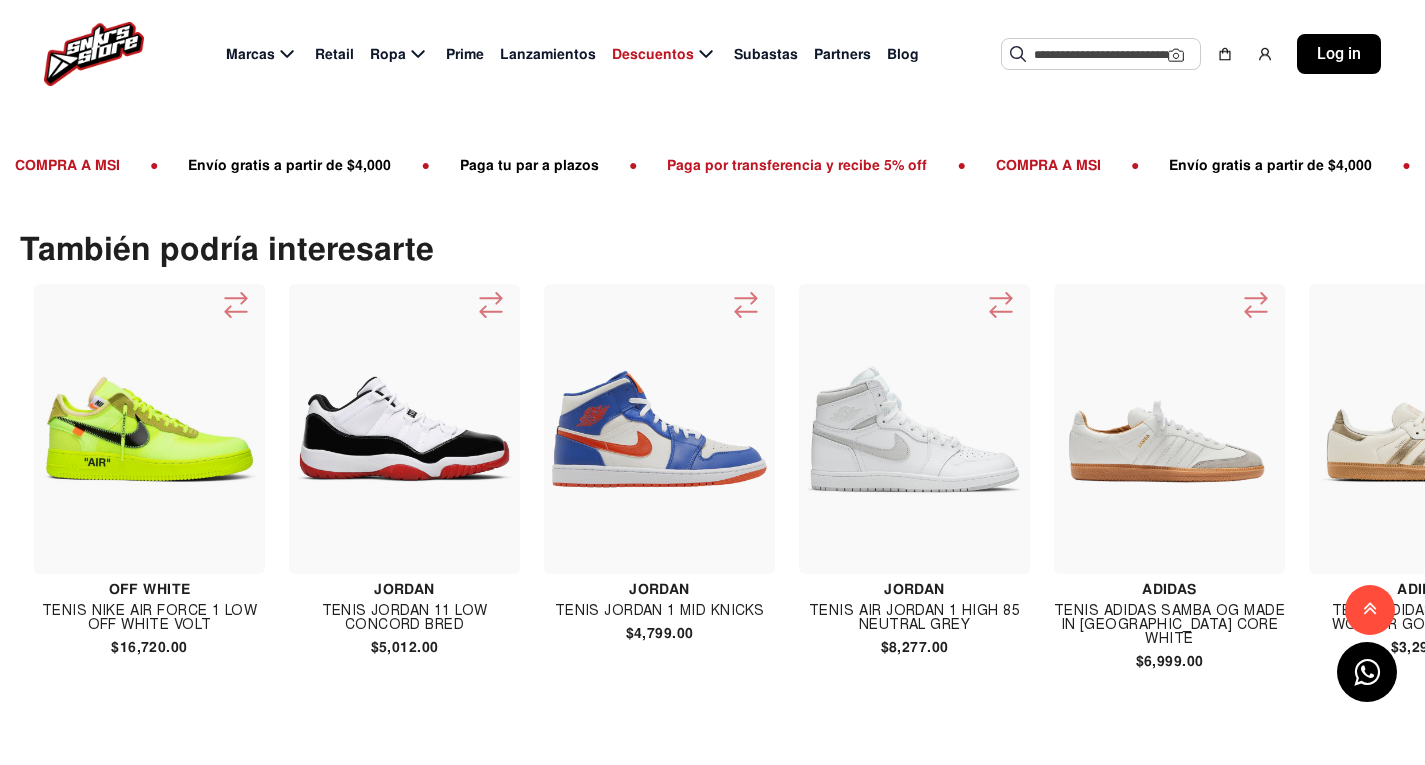 drag, startPoint x: 606, startPoint y: 422, endPoint x: 593, endPoint y: 425, distance: 13.341664 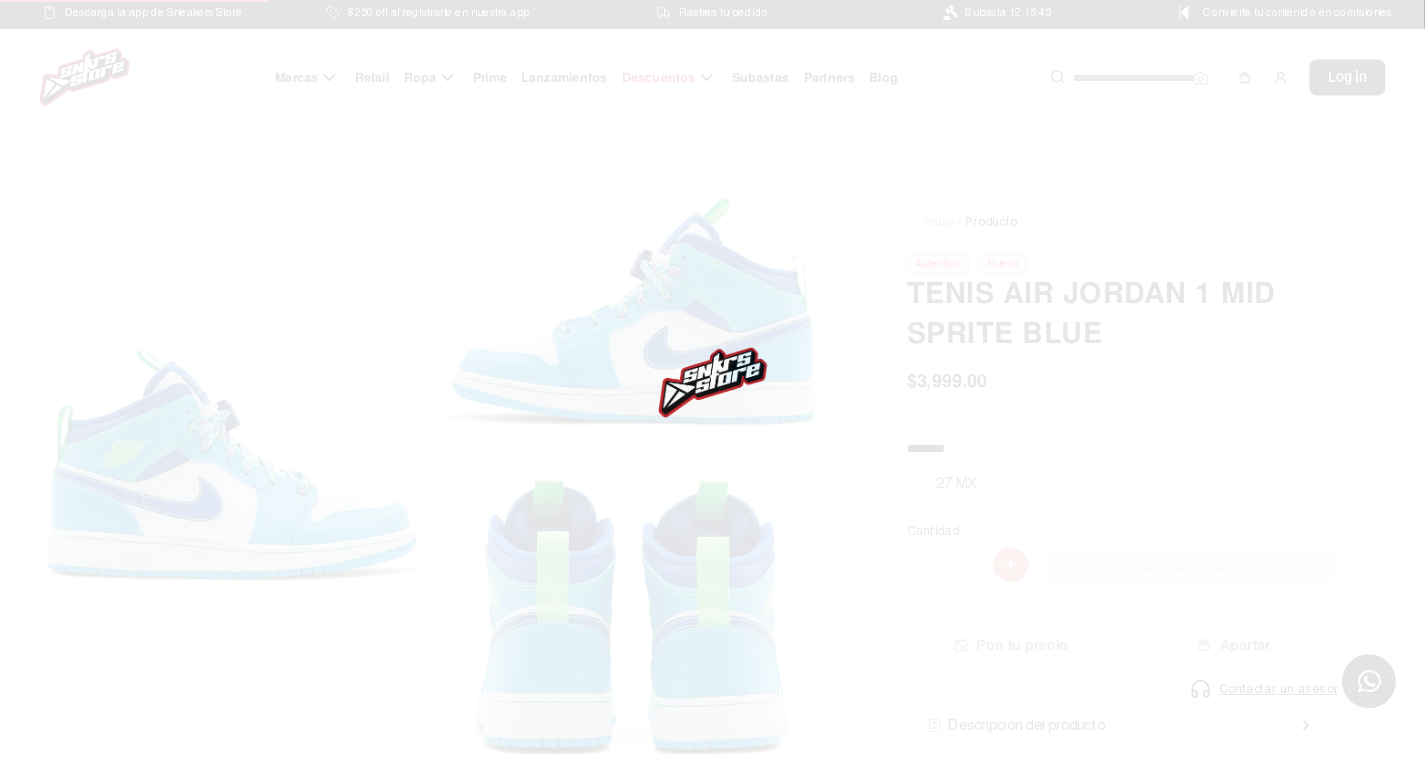 scroll, scrollTop: 0, scrollLeft: 0, axis: both 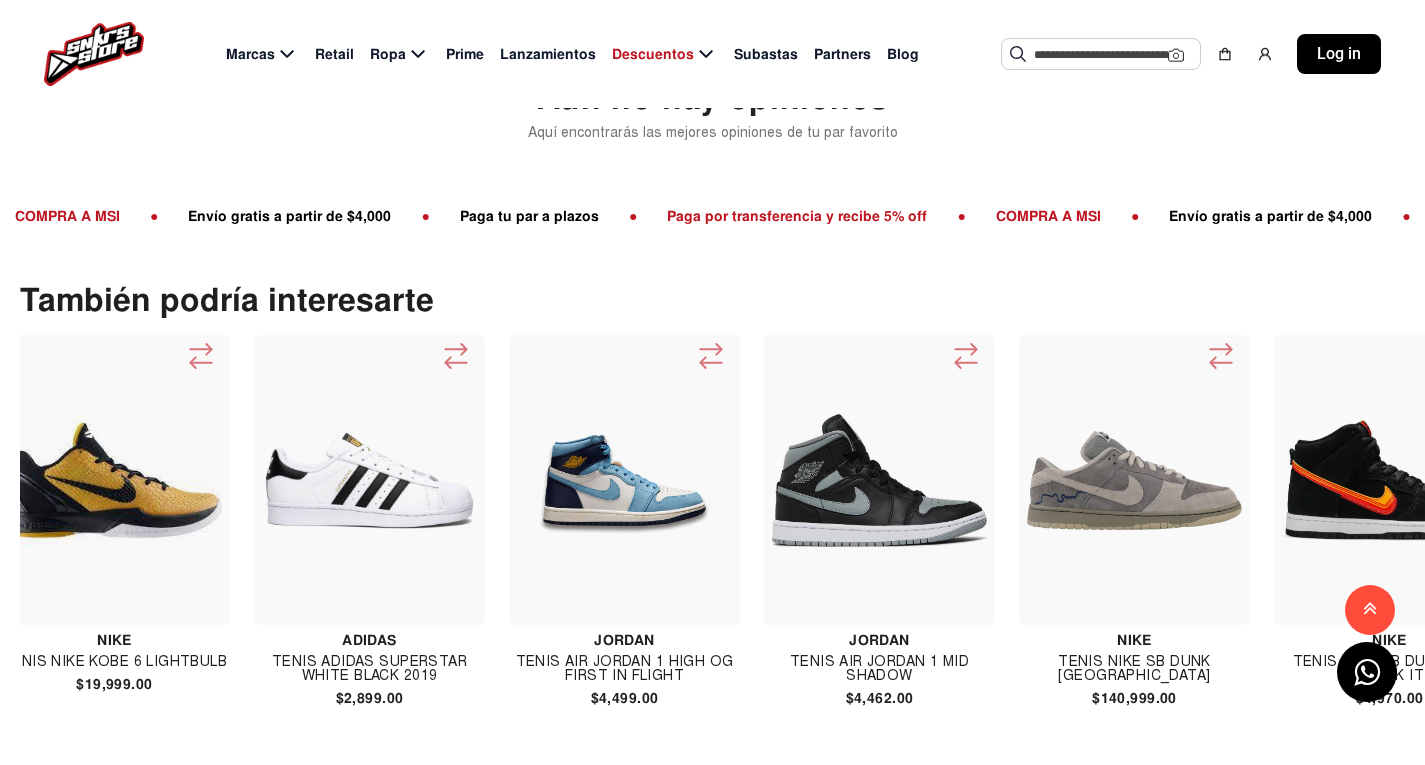 click 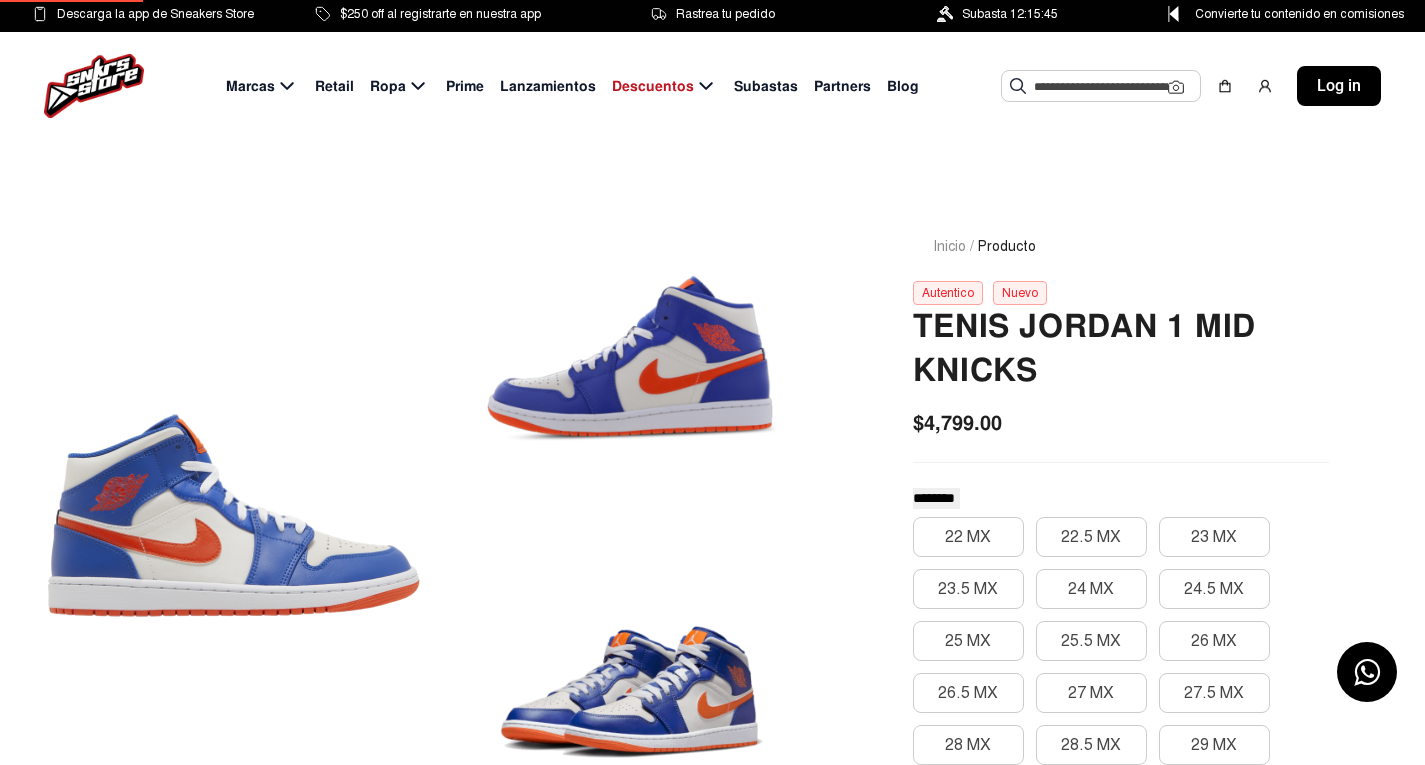 scroll, scrollTop: 0, scrollLeft: 0, axis: both 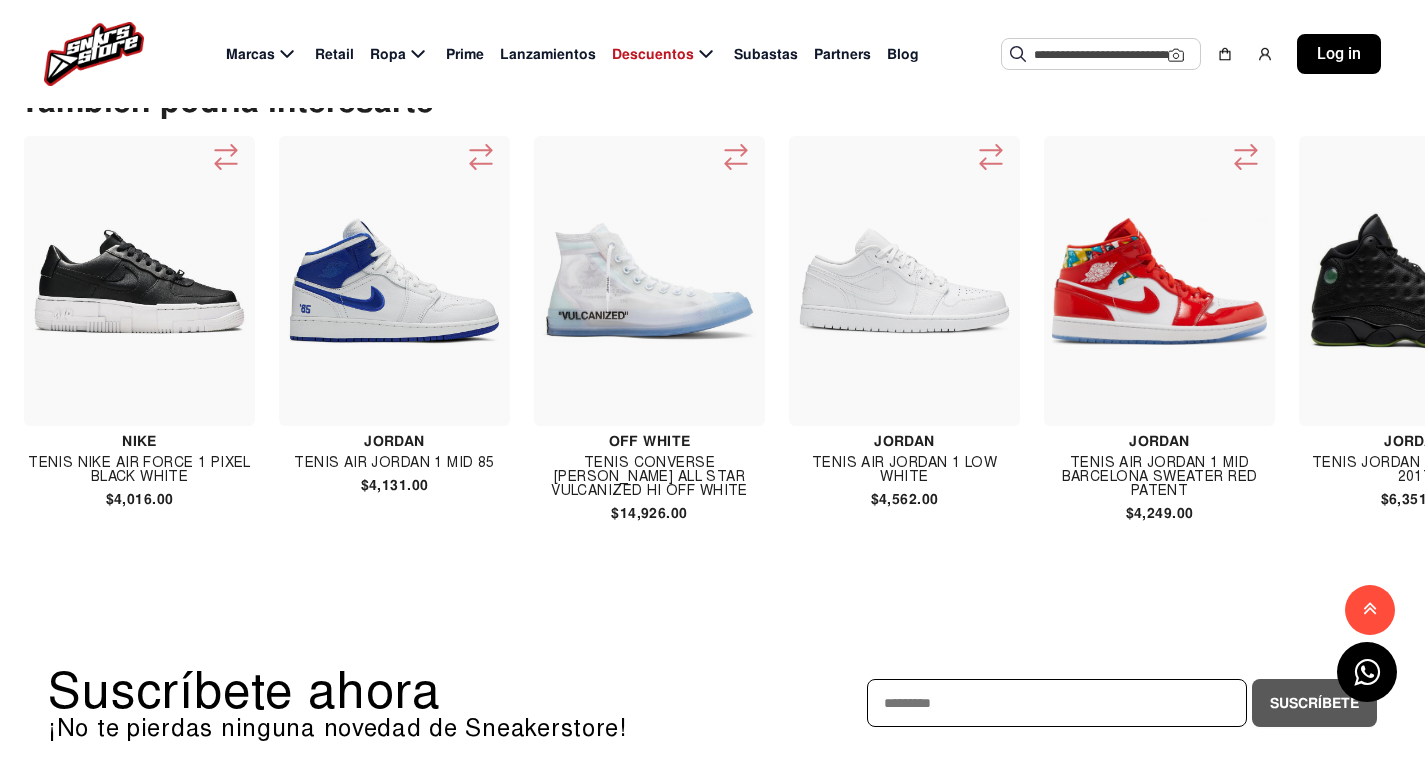 click 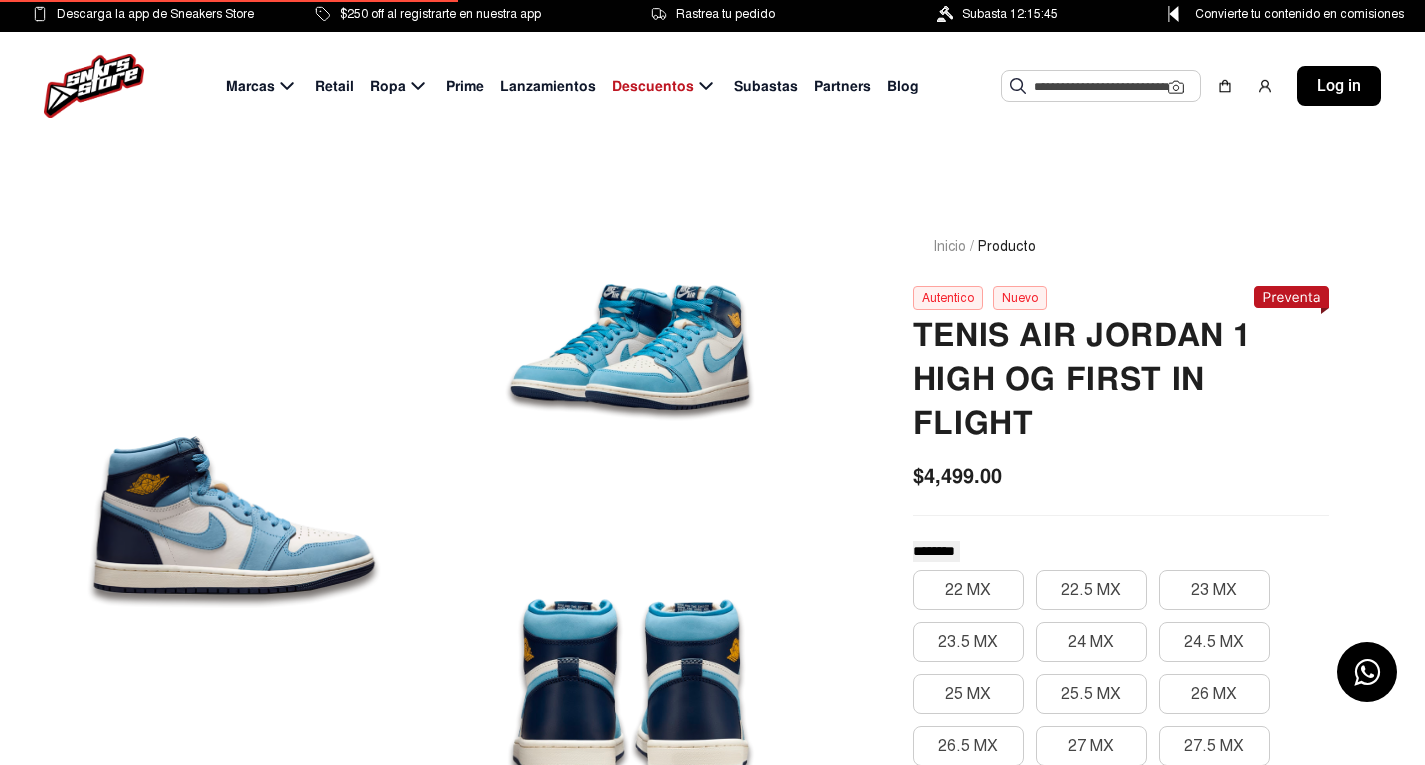 scroll, scrollTop: 0, scrollLeft: 0, axis: both 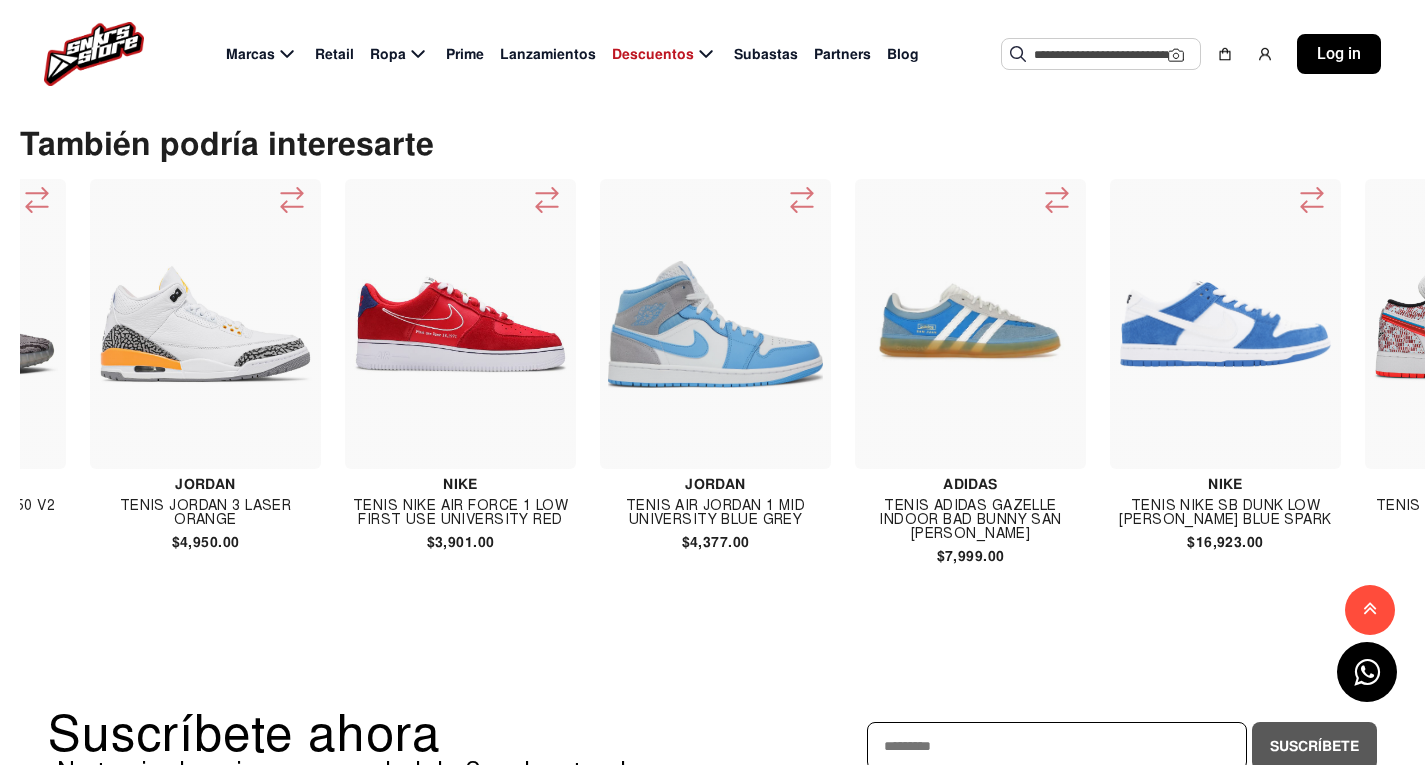 click 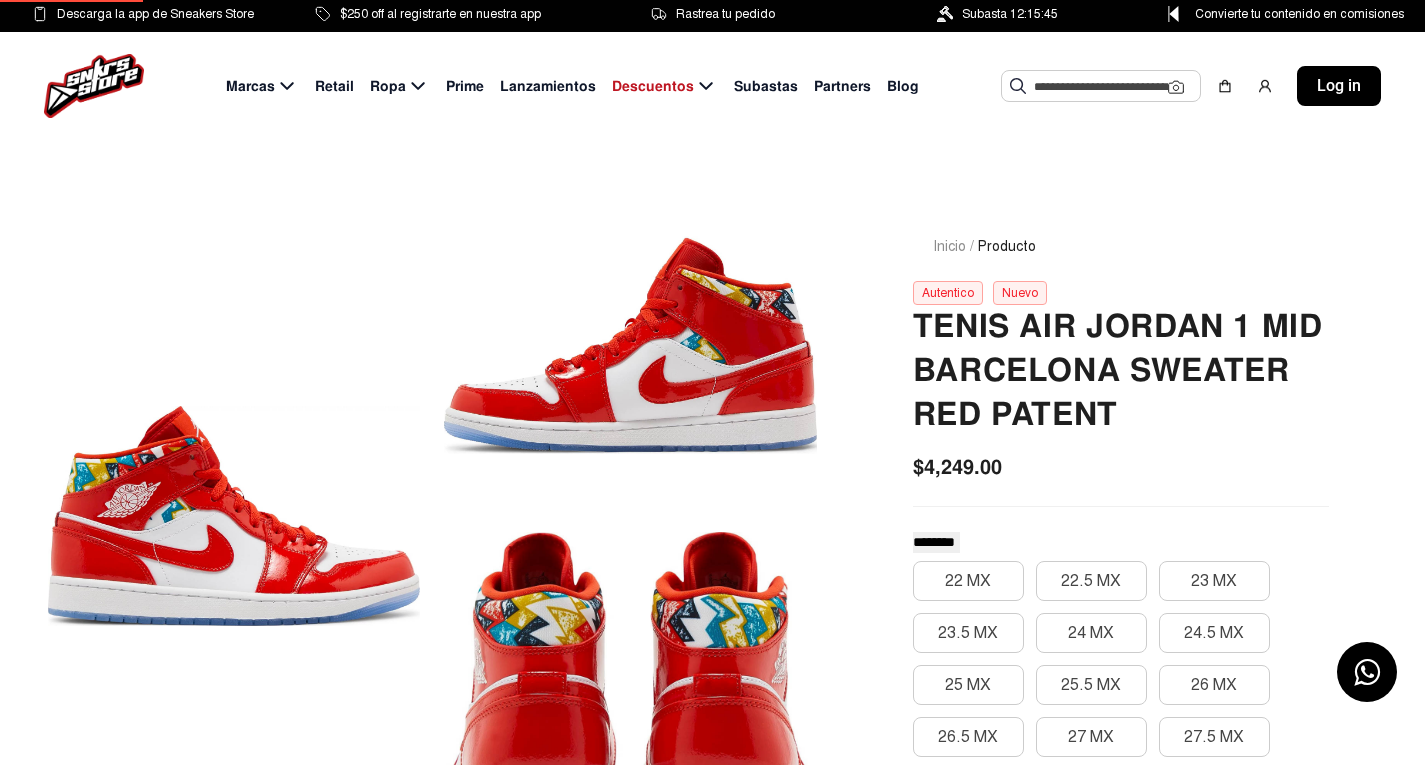 scroll, scrollTop: 0, scrollLeft: 0, axis: both 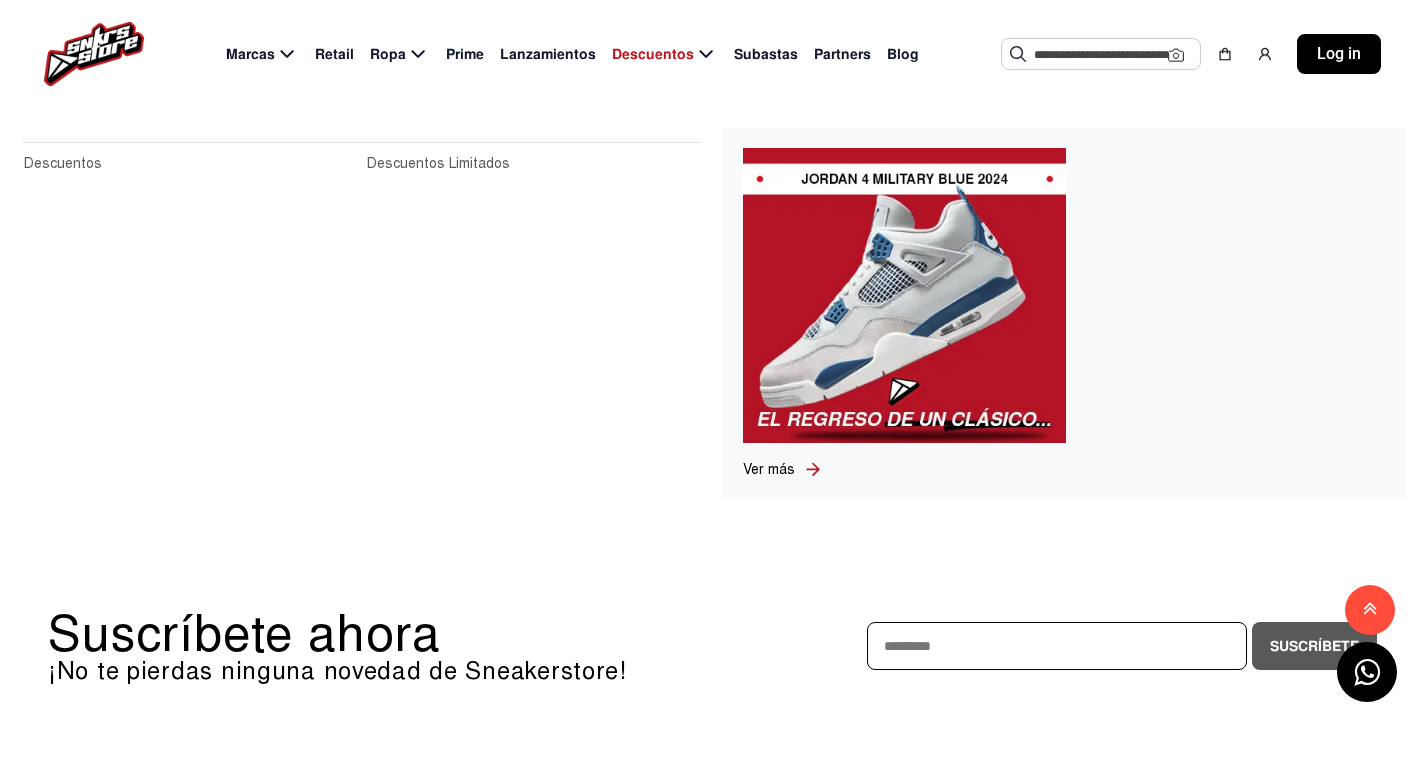 click on "Ver más" 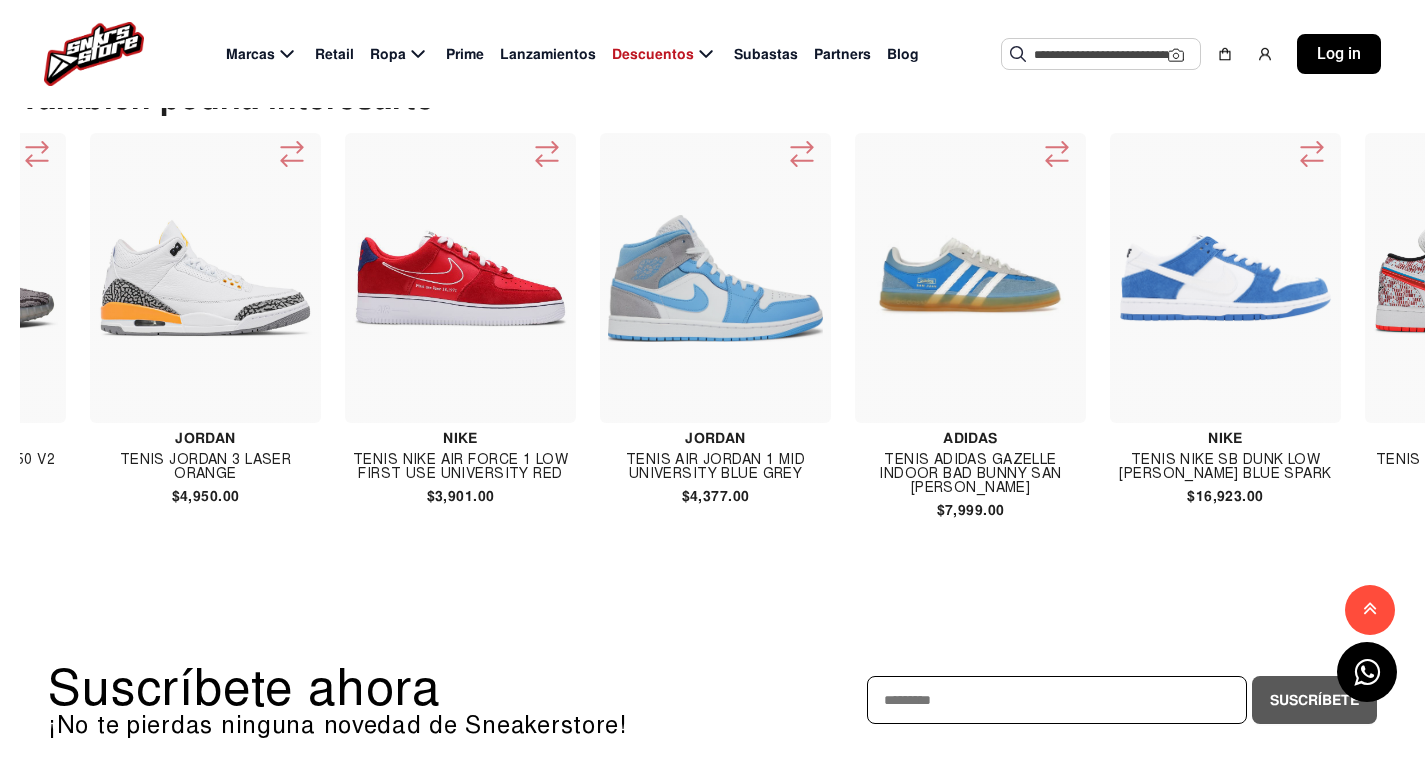 scroll, scrollTop: 2200, scrollLeft: 0, axis: vertical 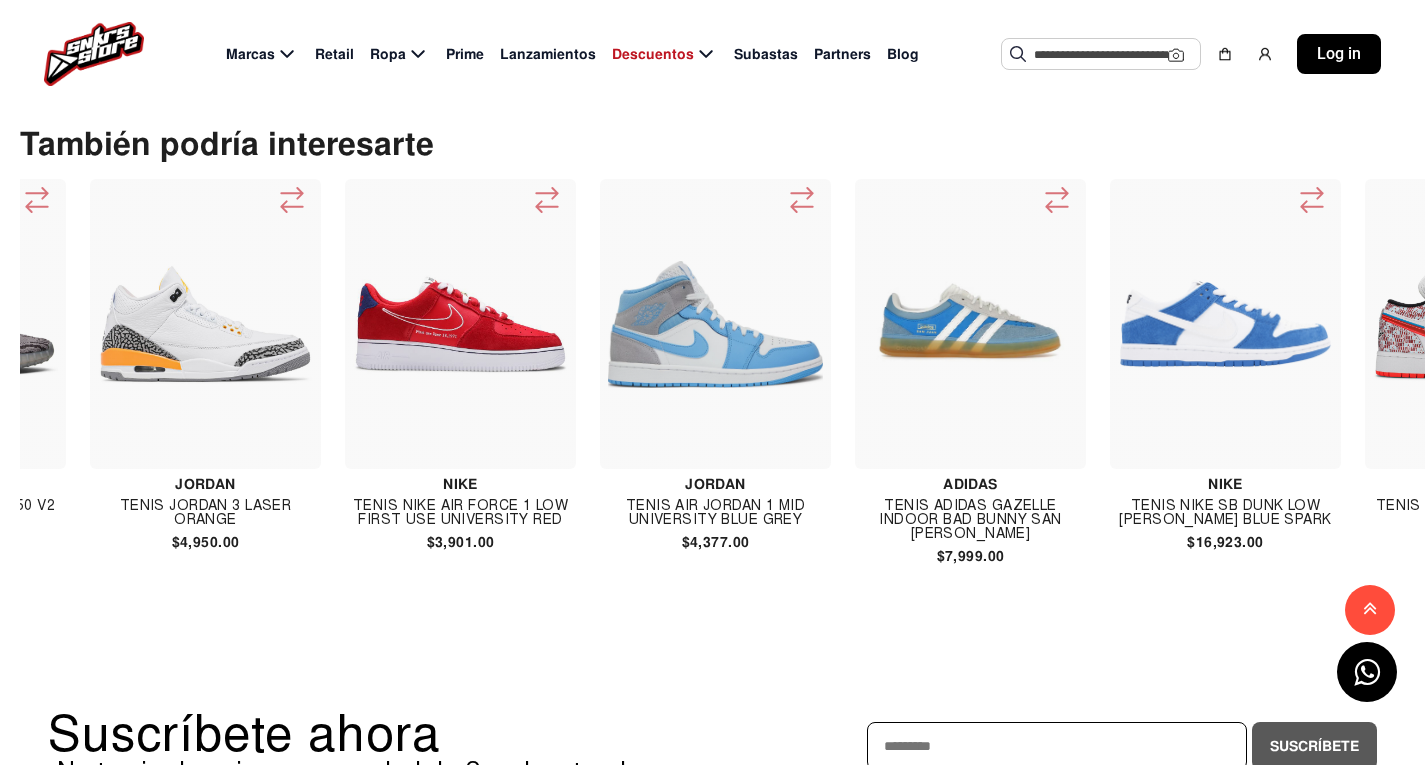 click 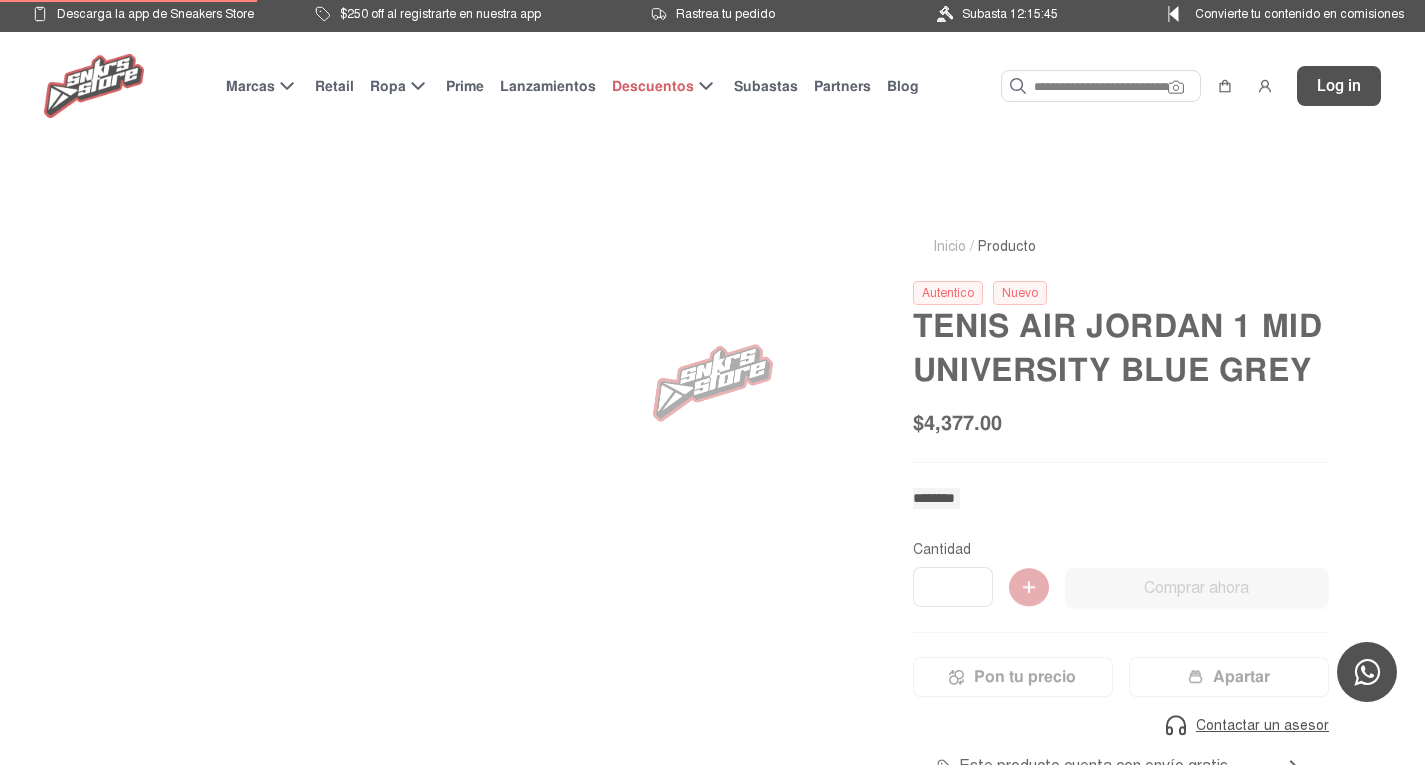 scroll, scrollTop: 0, scrollLeft: 0, axis: both 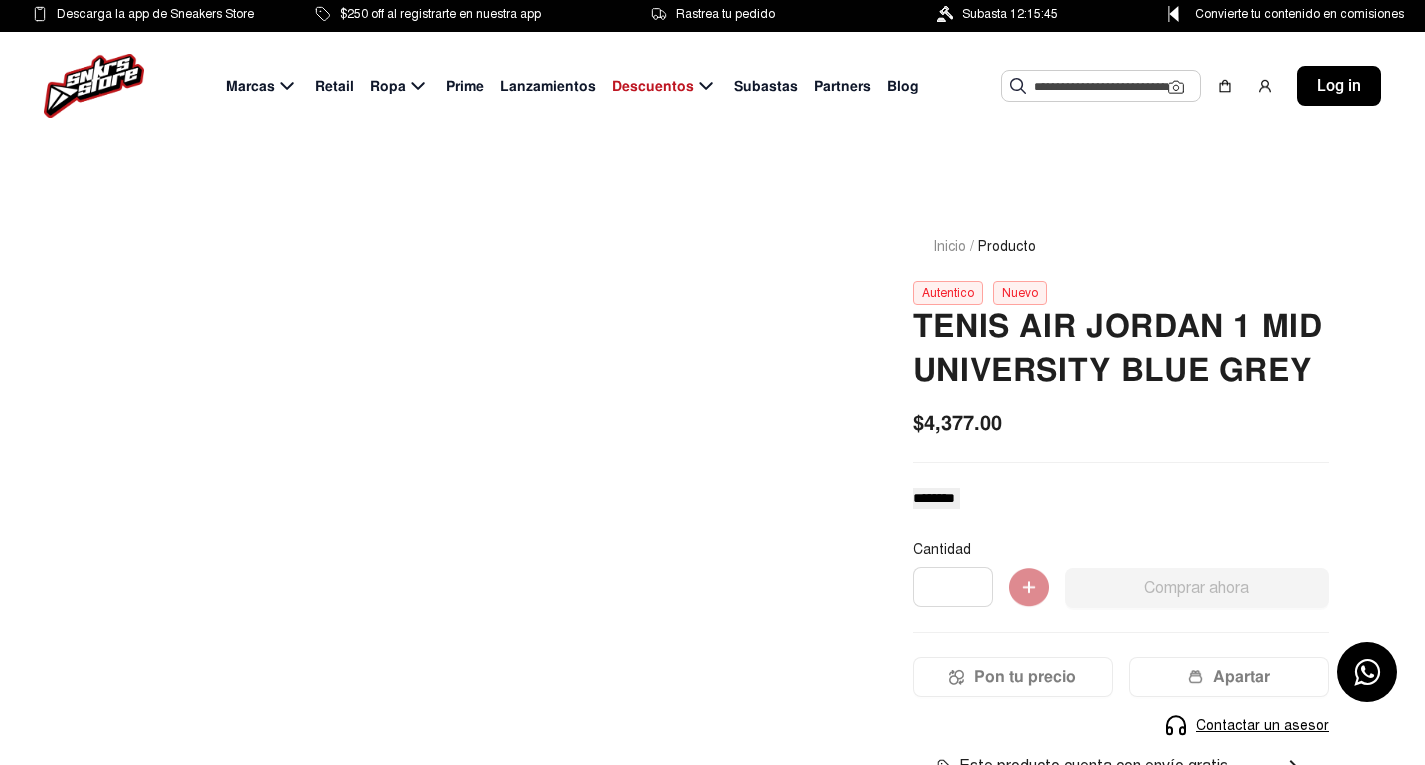 click on "Inicio / Producto  Autentico   Nuevo  Tenis Air Jordan 1 Mid University Blue Grey $4,377.00 ******** ******** ********* Cantidad *  Comprar ahora  Pon tu precio  Apartar Contactar un asesor Producto Agotado  Este producto cuenta con envío gratis  chevron_right  Este producto cuenta con MSI  chevron_right  Ver historial del par   Cuidados   Modas & similares" 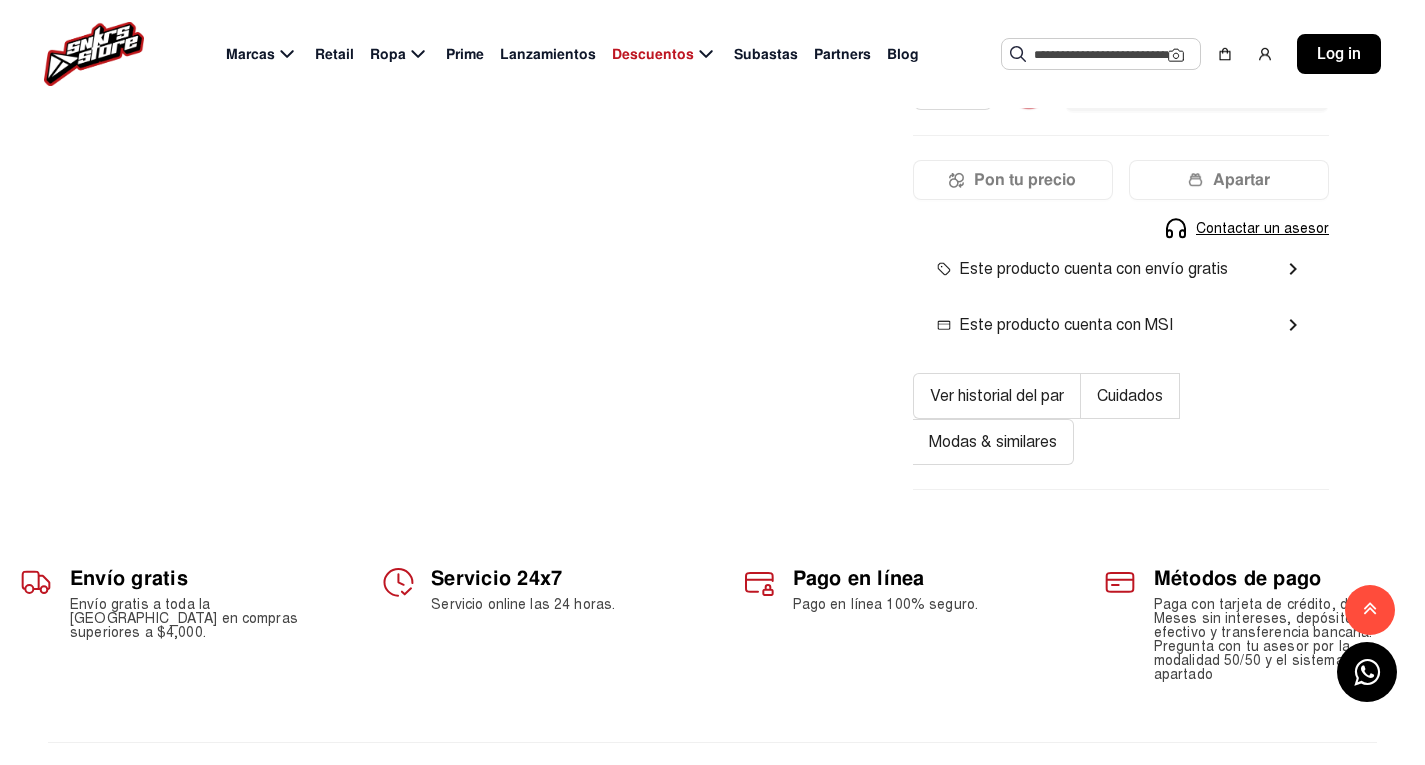 scroll, scrollTop: 0, scrollLeft: 0, axis: both 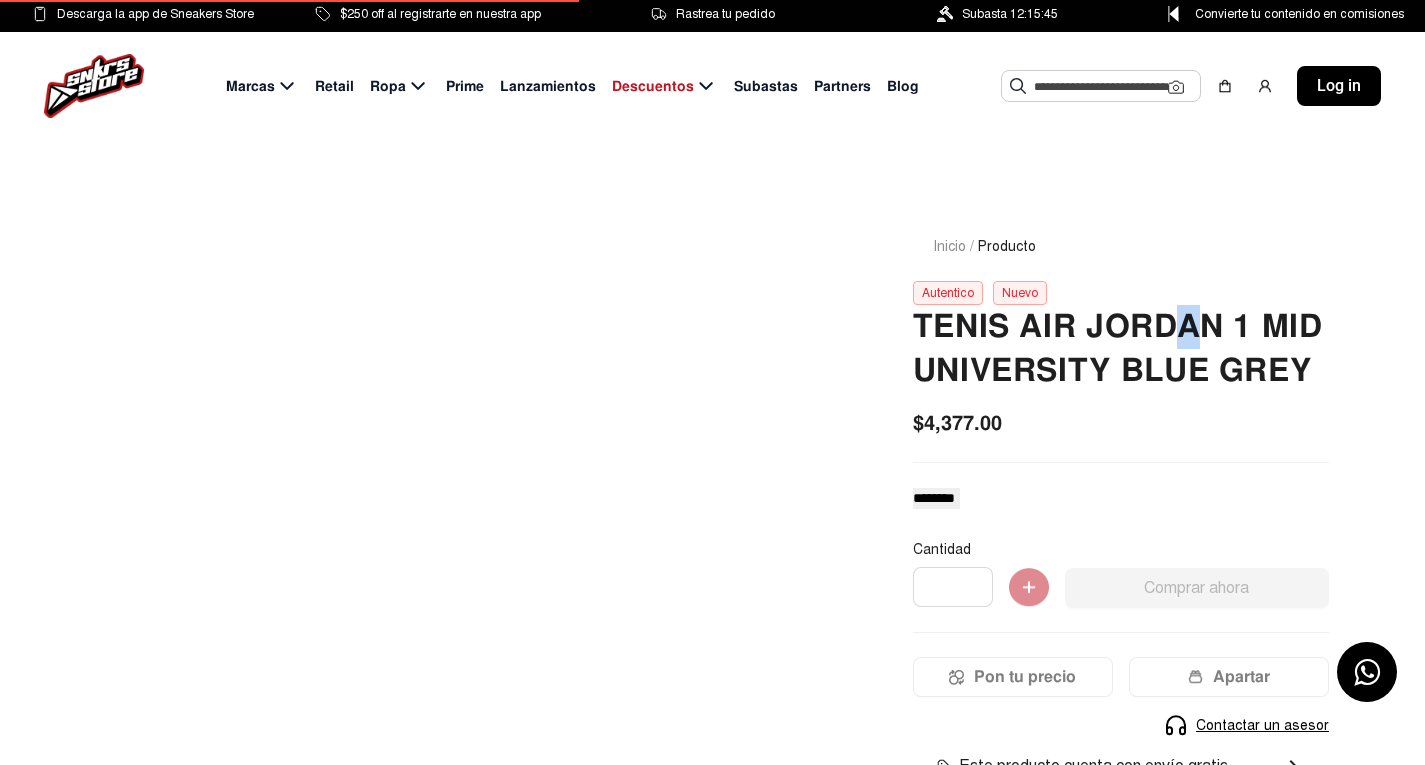 click on "Tenis Air Jordan 1 Mid University Blue Grey" 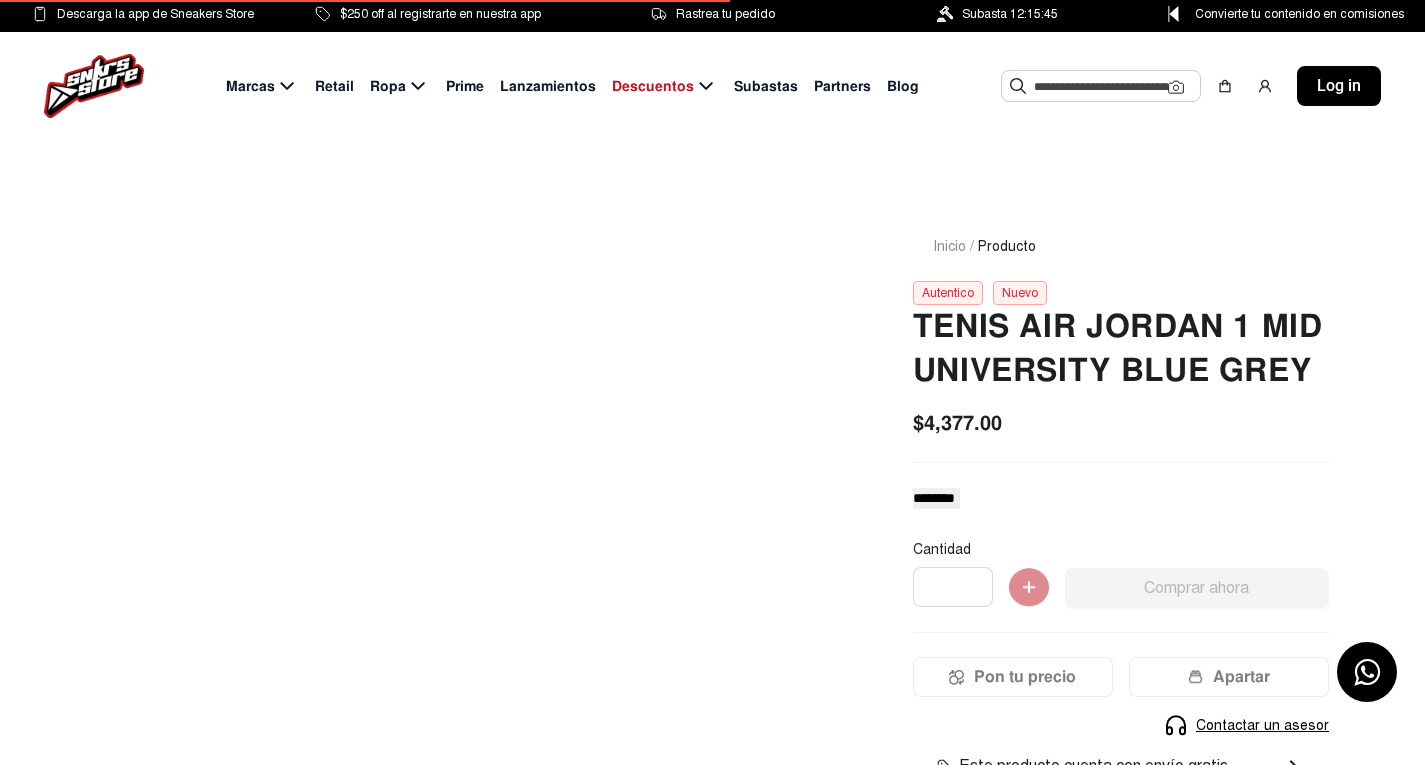 click 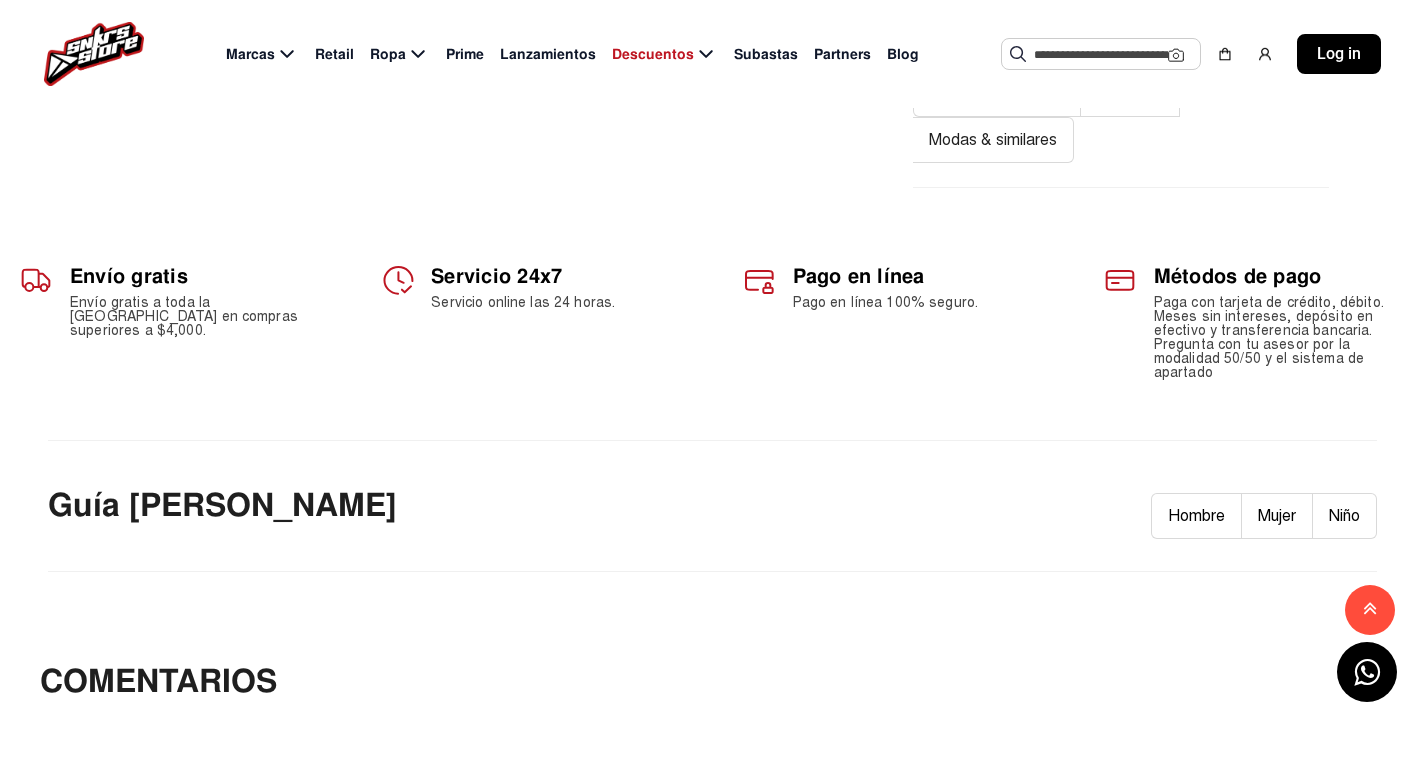 scroll, scrollTop: 700, scrollLeft: 0, axis: vertical 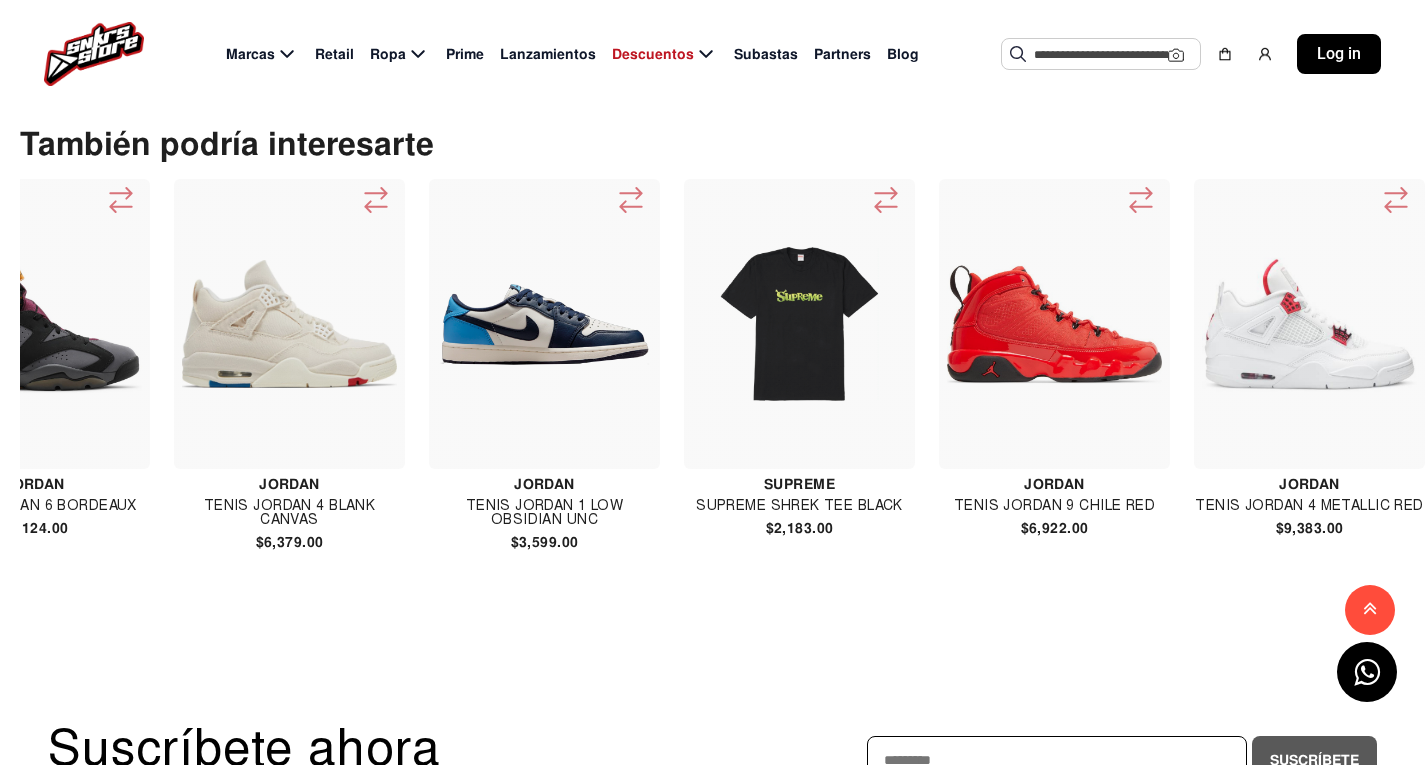 click on "Suscríbete ahora  ¡No te pierdas ninguna novedad de Sneakerstore!   Suscríbete   Descarga la app de  Sneakers  Store  Disponible en Shop Hombre Mujer Niños Lanzamientos Ropa Descuentos Marcas Nuestra Empresa Rastrear mi pedido Consultar aclaración Preguntas frecuentes Blog Términos y condiciones aparta tu par Partners Información de la tienda Llámanos 55 8993 8996 Email  [EMAIL_ADDRESS][DOMAIN_NAME]  © 2025 Sneakers Store. All Rights Reserved. Políticas de devolución Términos y condiciones Aviso de privacidad" at bounding box center (712, 1010) 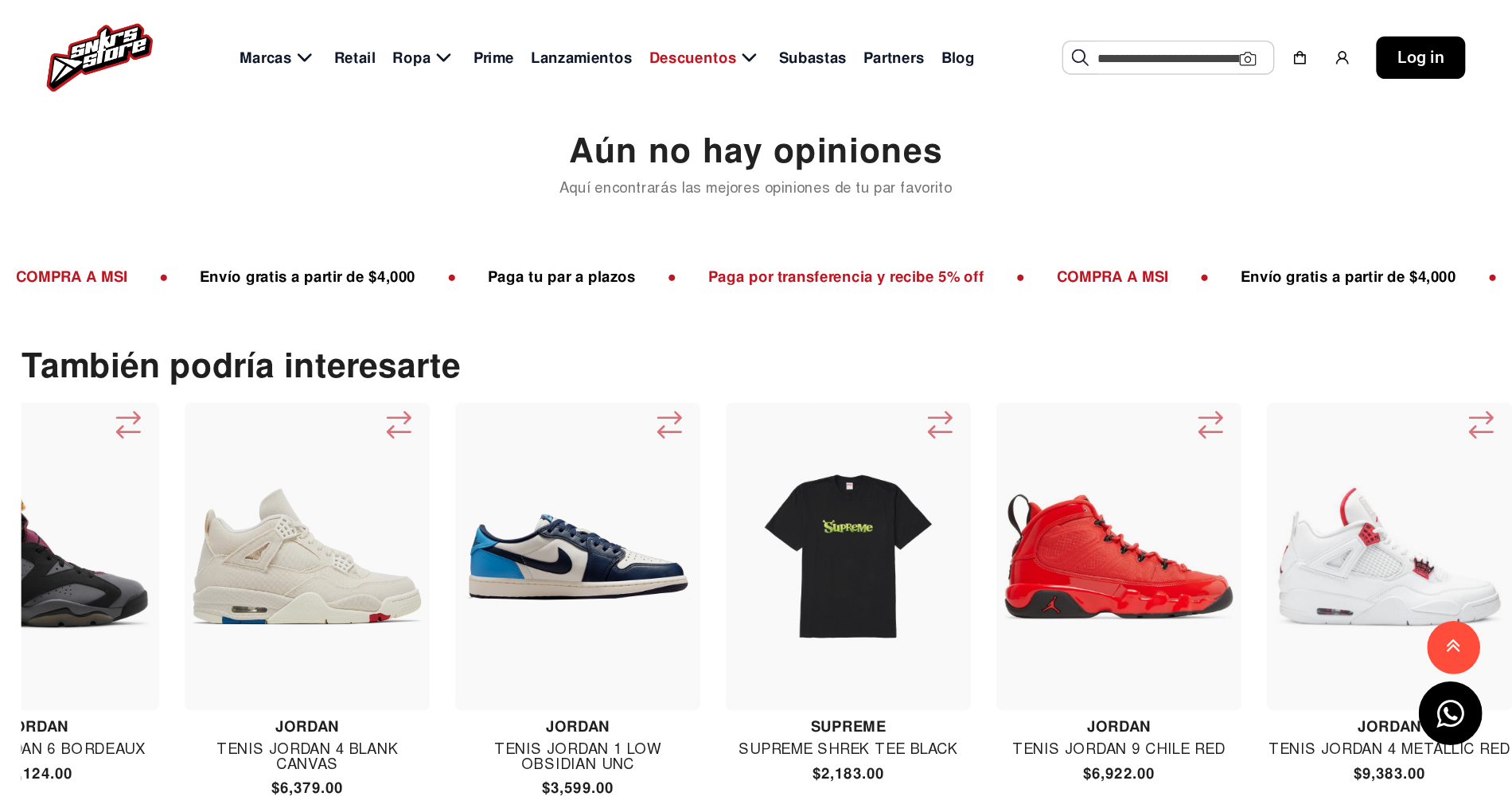 scroll, scrollTop: 1058, scrollLeft: 0, axis: vertical 